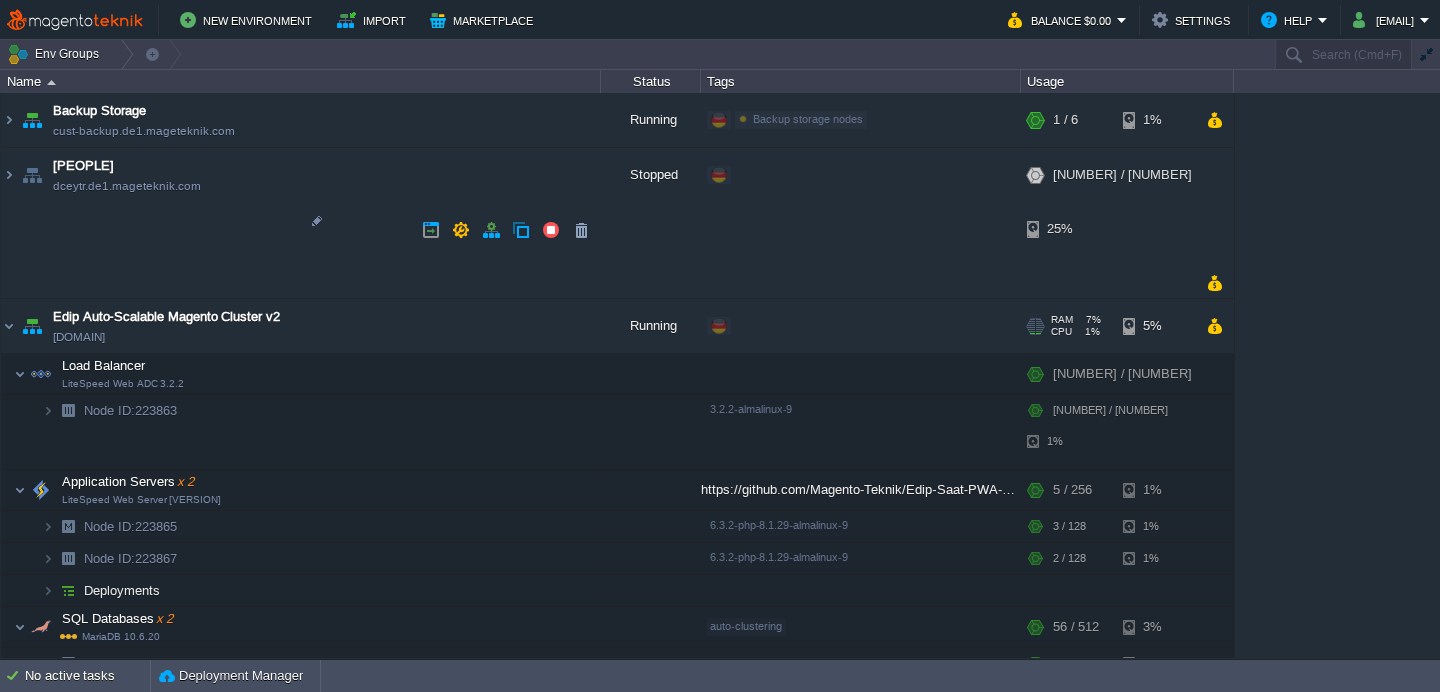 scroll, scrollTop: 0, scrollLeft: 0, axis: both 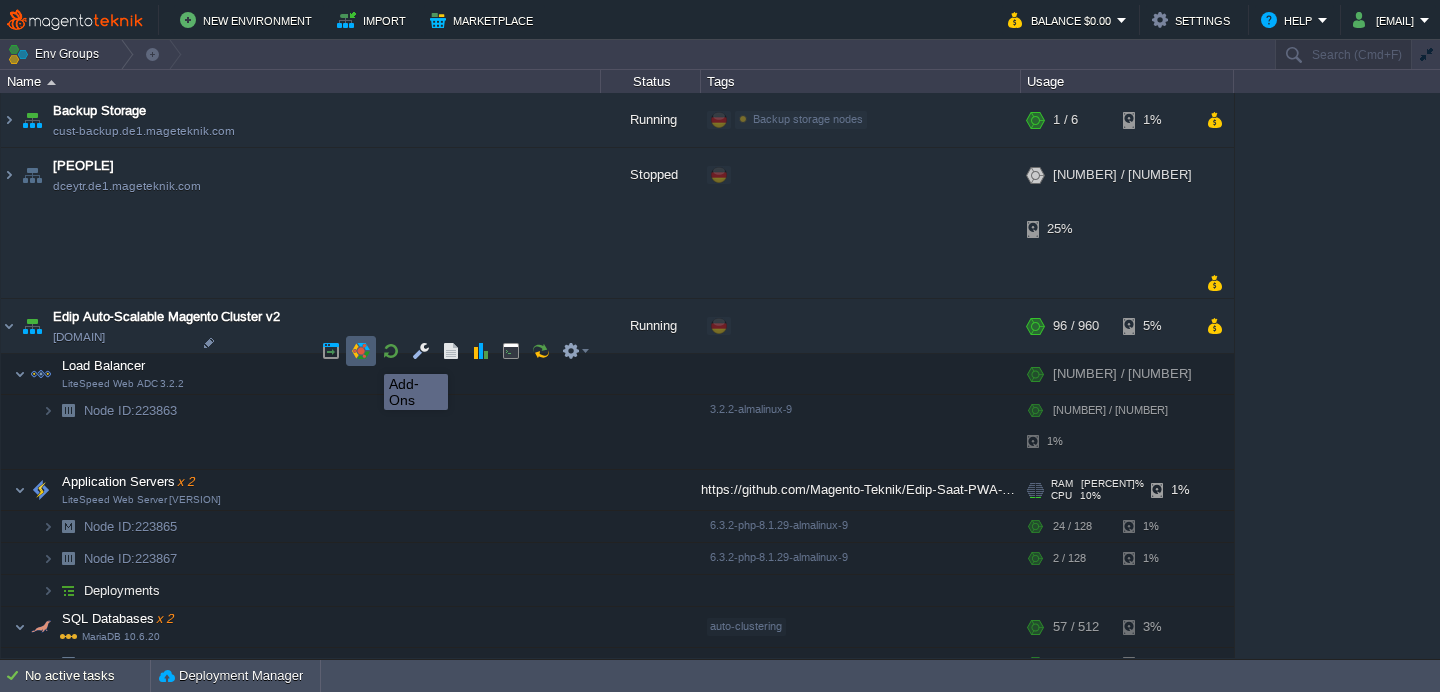 click at bounding box center (361, 351) 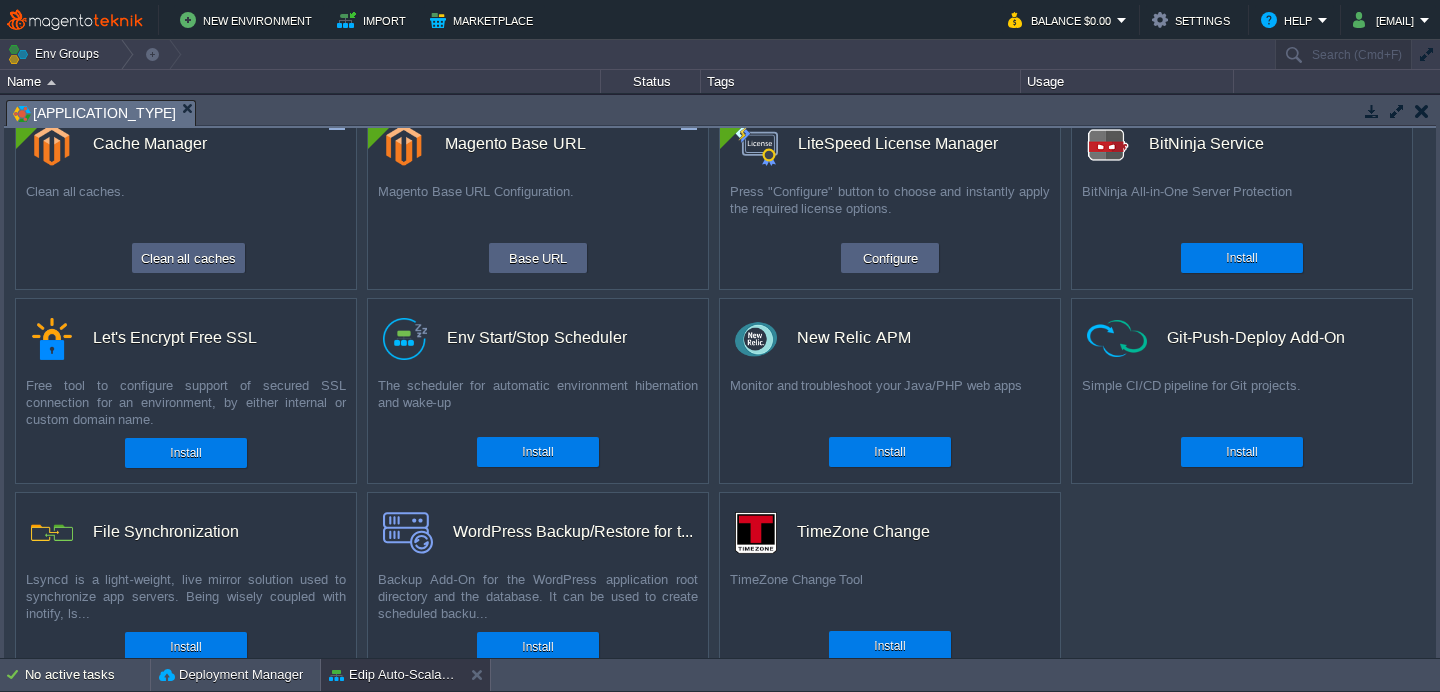 scroll, scrollTop: 67, scrollLeft: 0, axis: vertical 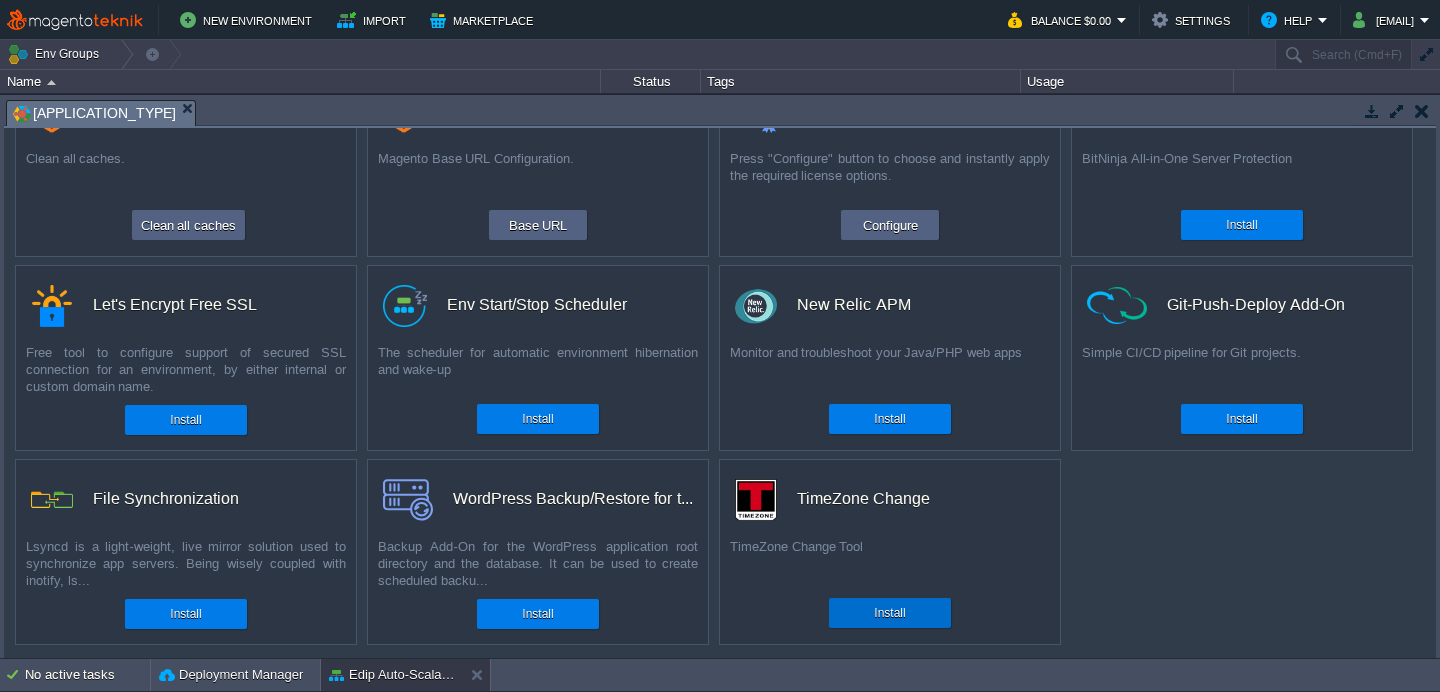 click on "Install" at bounding box center (889, 613) 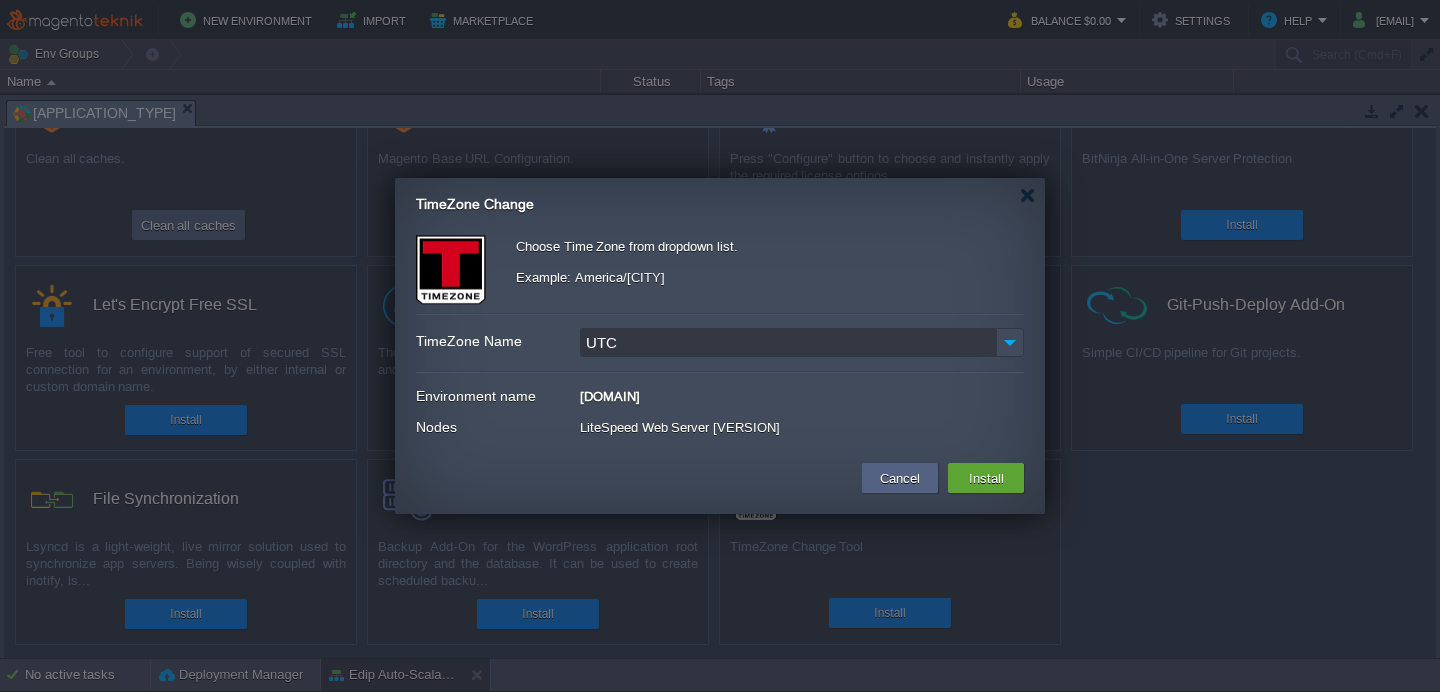 click on "UTC" at bounding box center (788, 342) 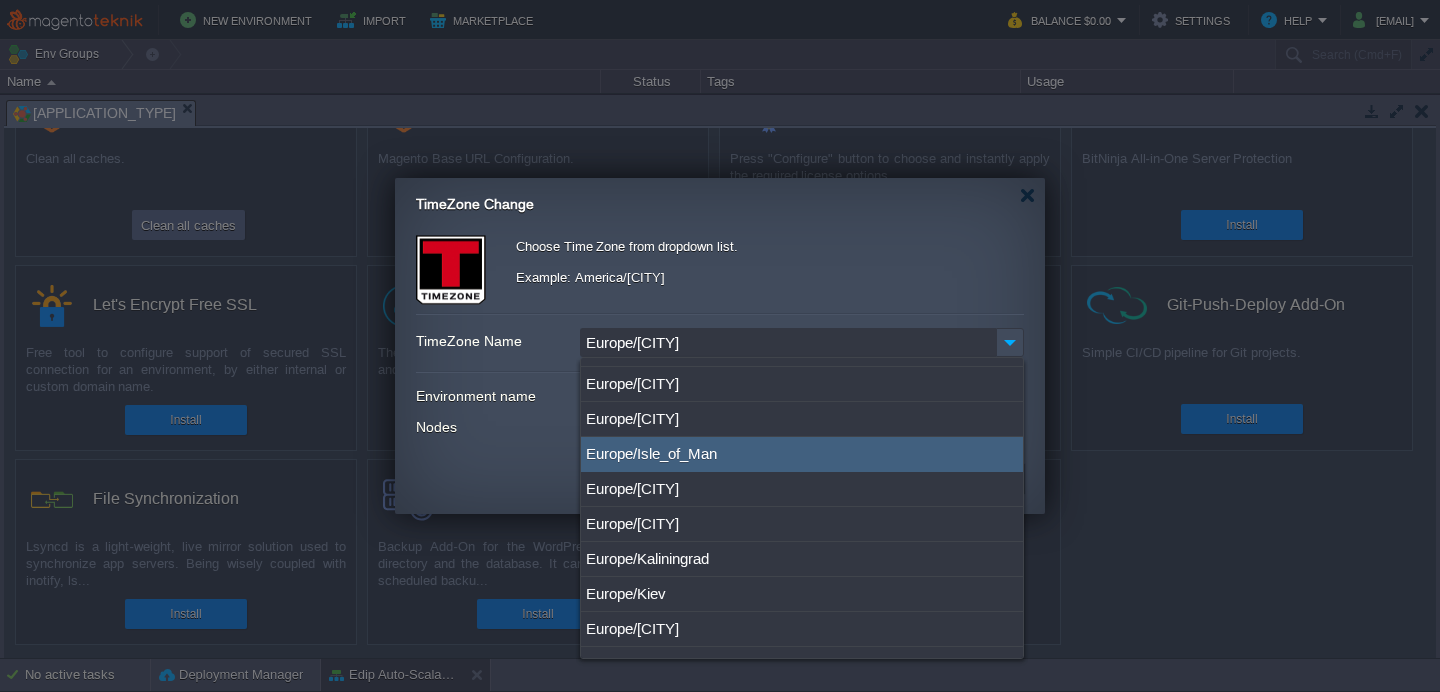 scroll, scrollTop: 538, scrollLeft: 0, axis: vertical 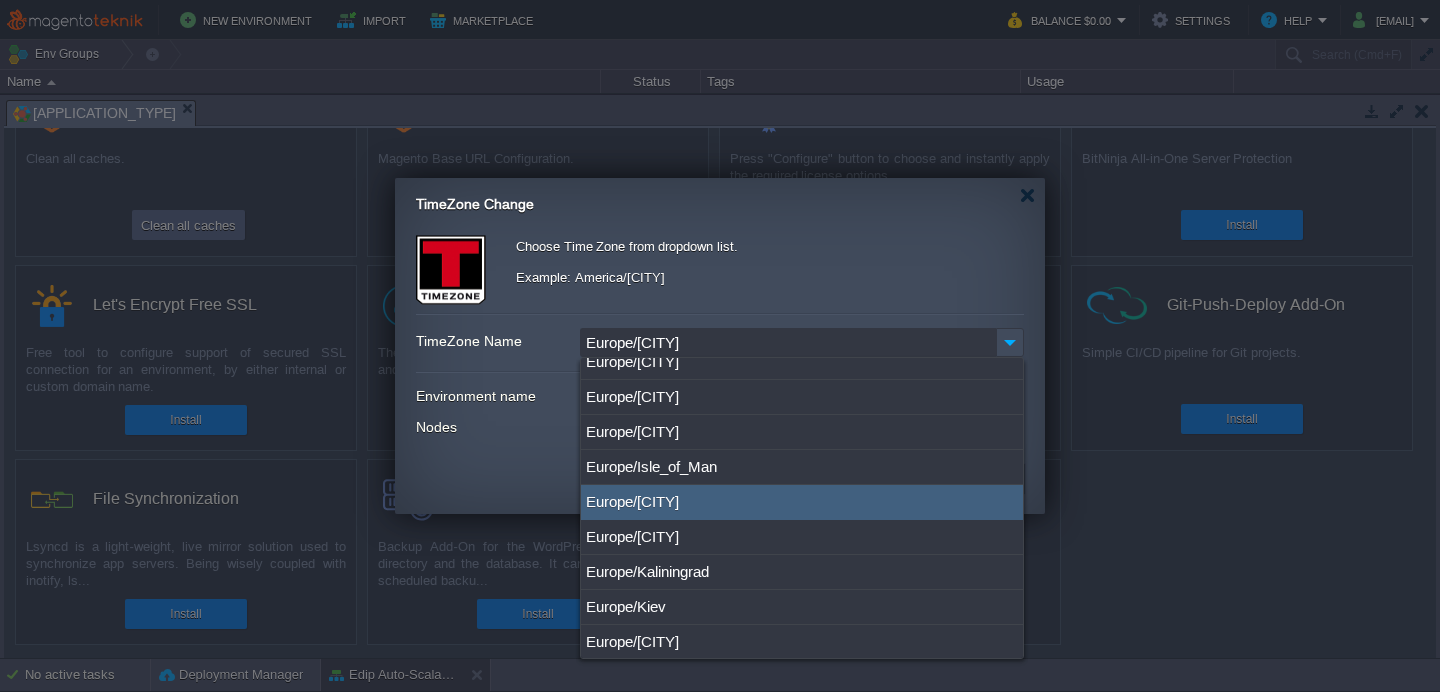 click on "Europe/[CITY]" at bounding box center (802, 502) 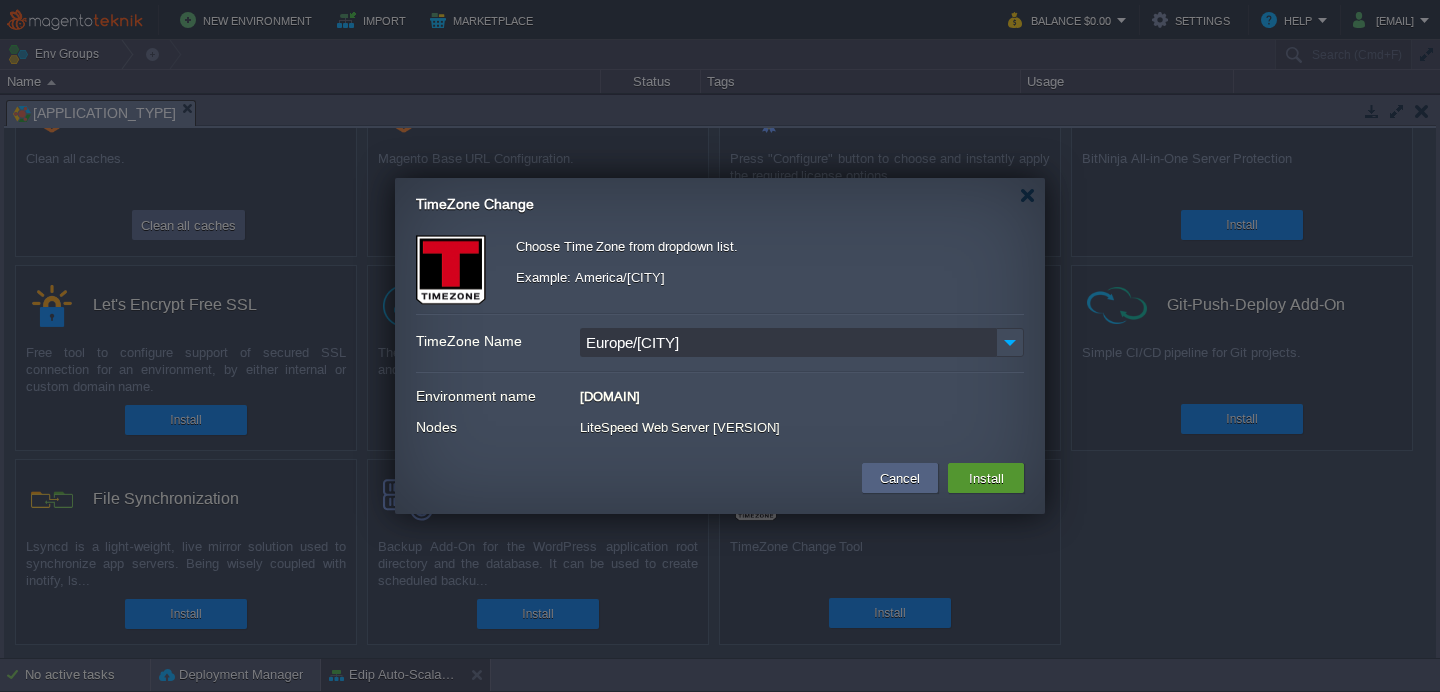 click on "Install" at bounding box center [986, 478] 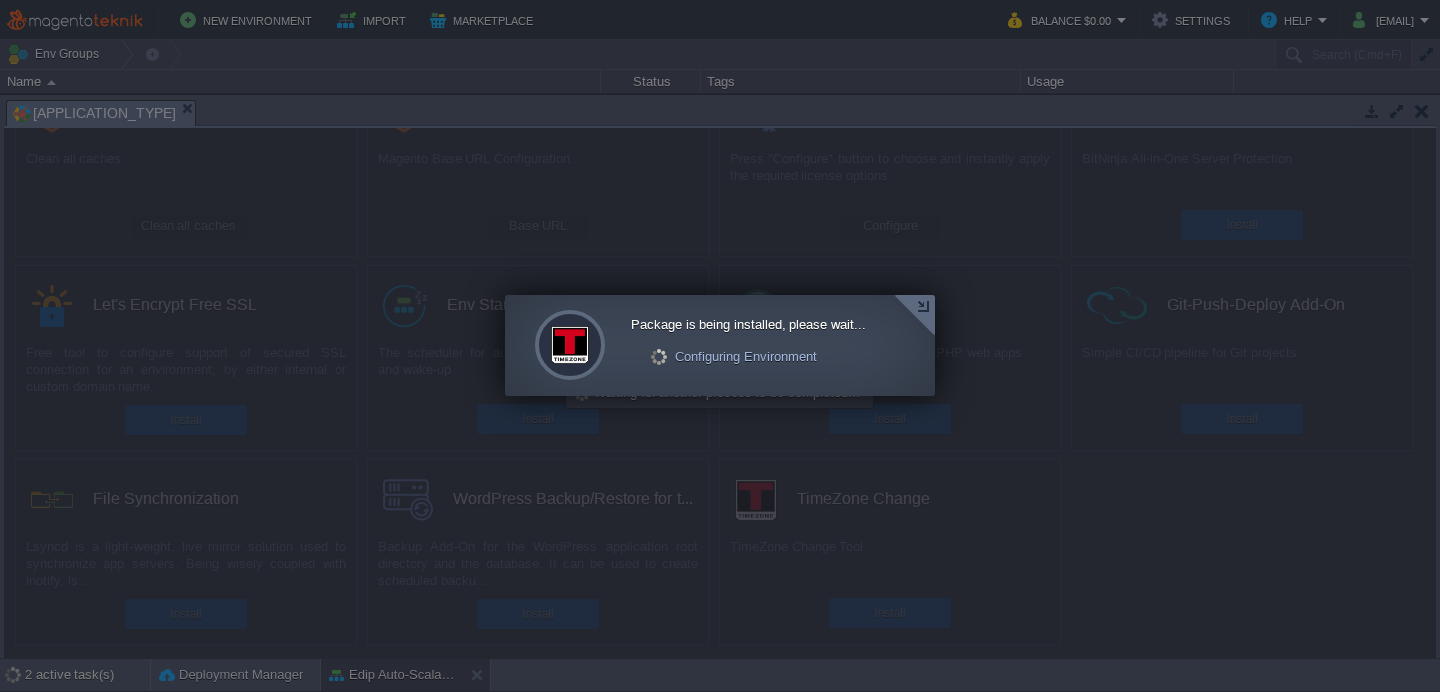 scroll, scrollTop: 525, scrollLeft: 0, axis: vertical 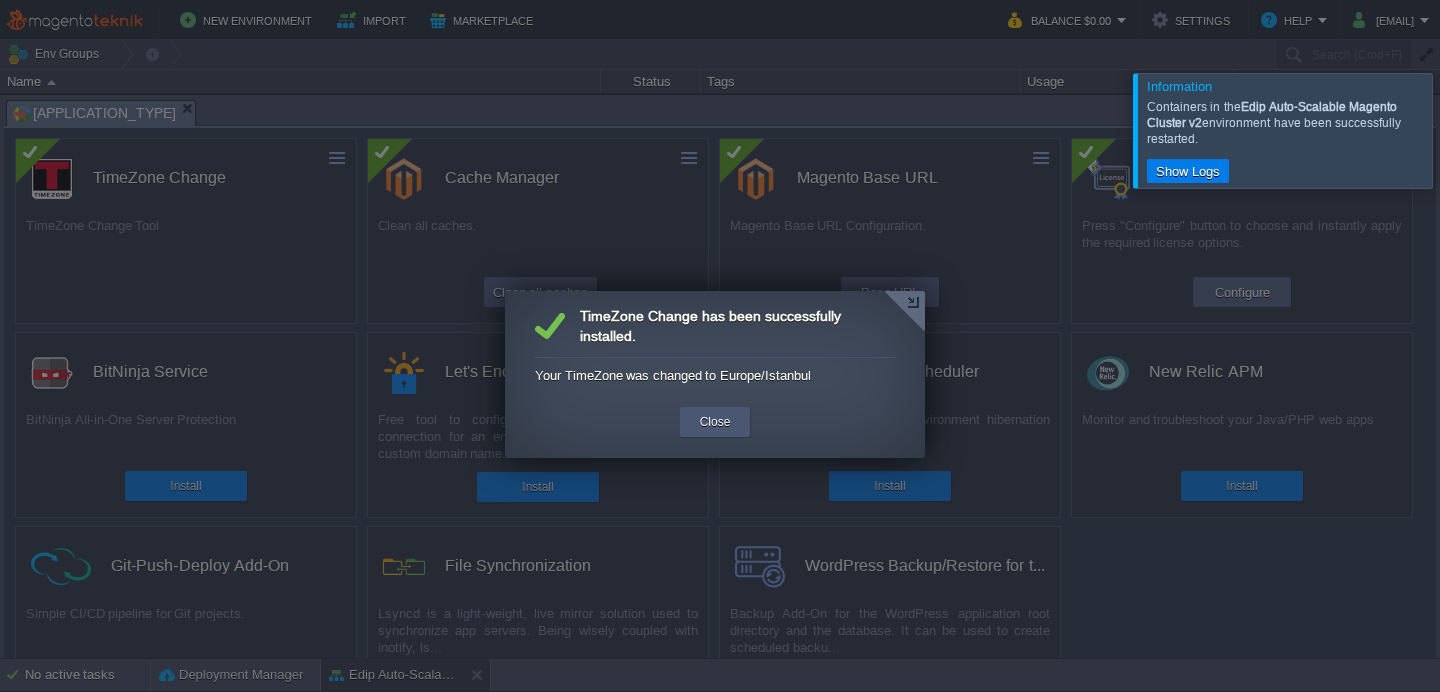 click on "Close" at bounding box center (715, 422) 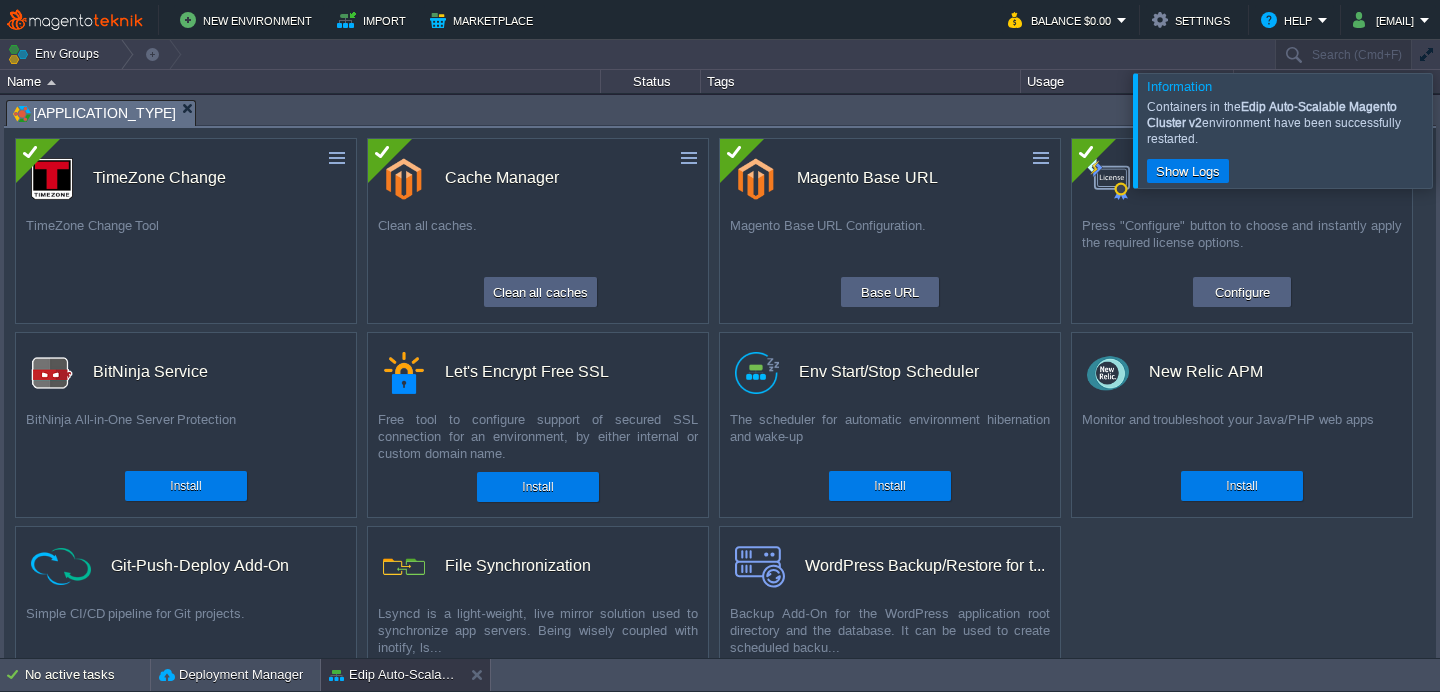 click at bounding box center (1464, 130) 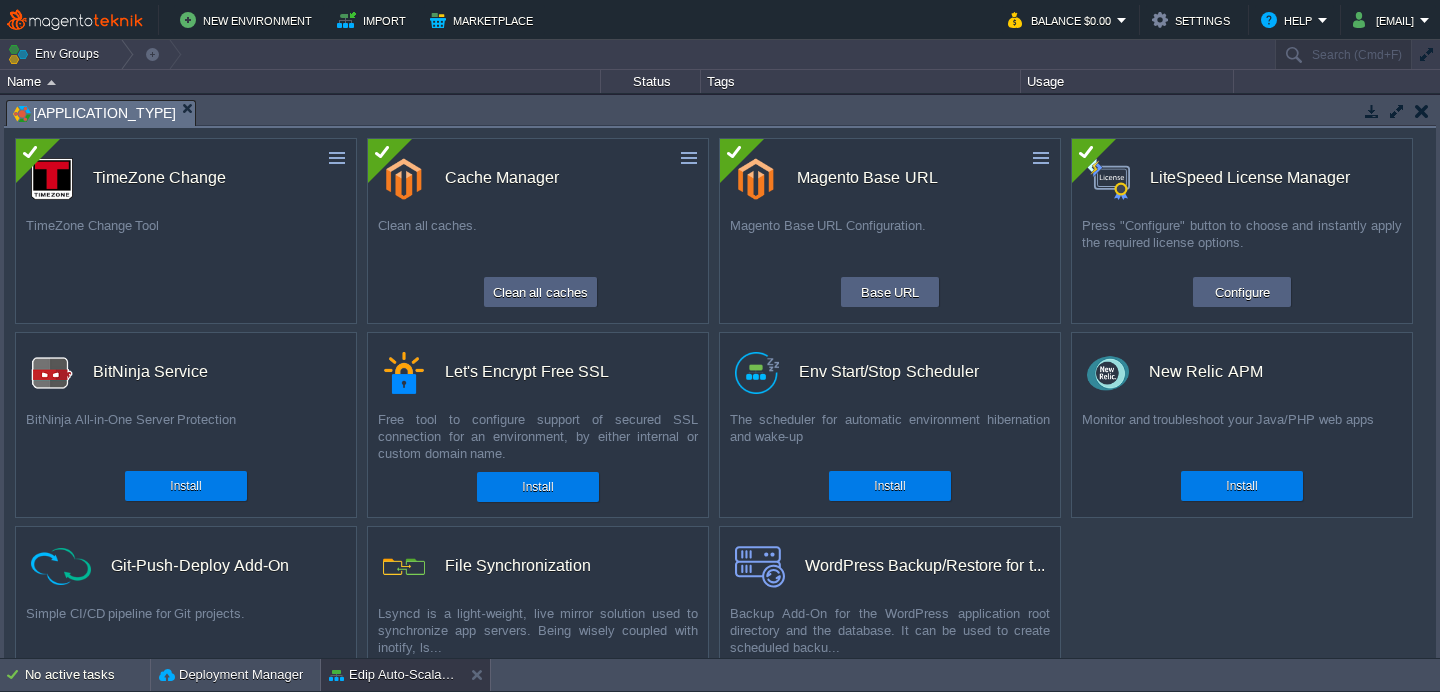 click at bounding box center (1422, 111) 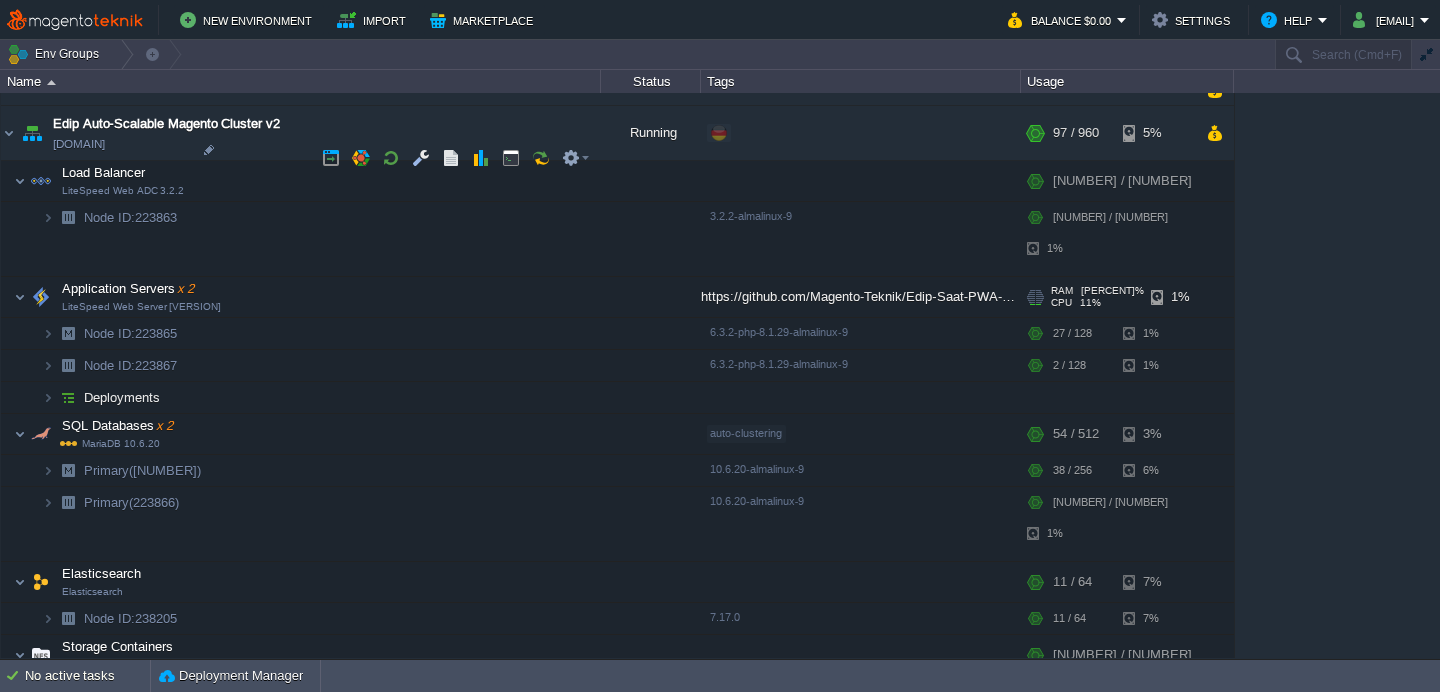 scroll, scrollTop: 0, scrollLeft: 0, axis: both 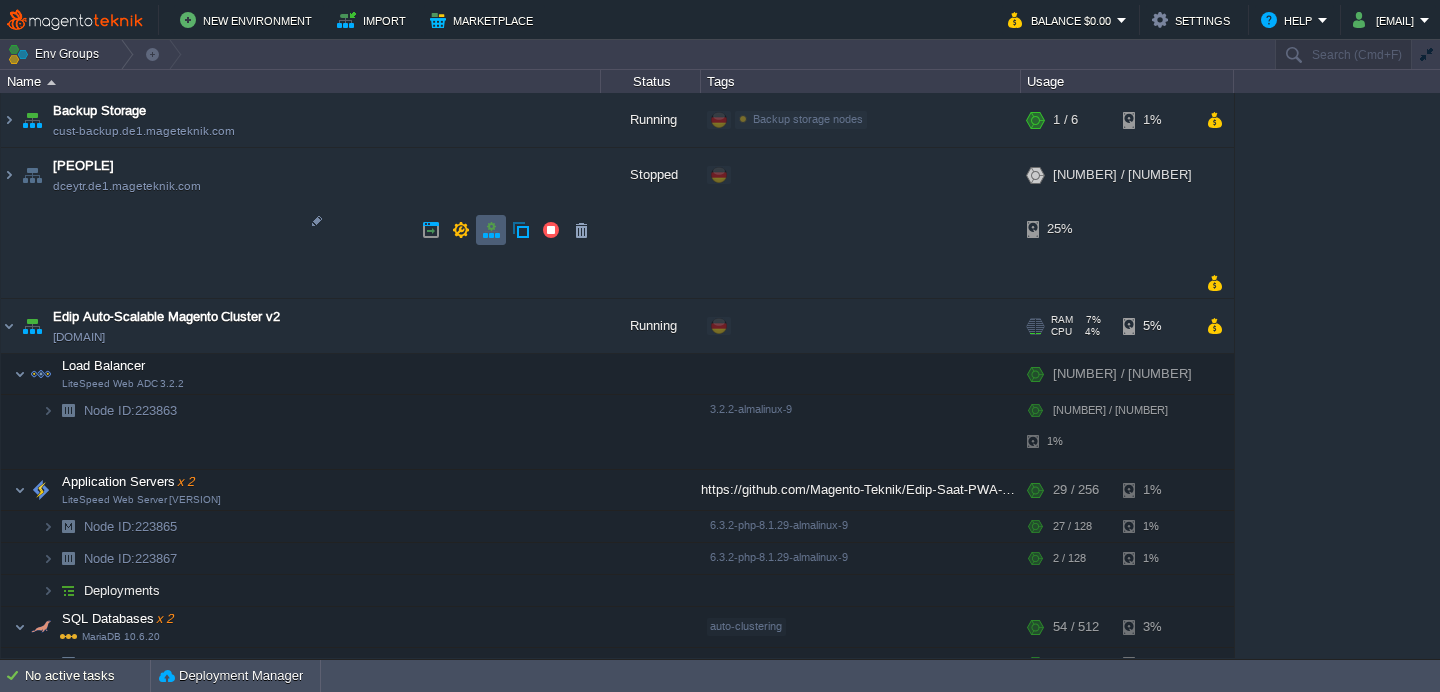 click at bounding box center [491, 230] 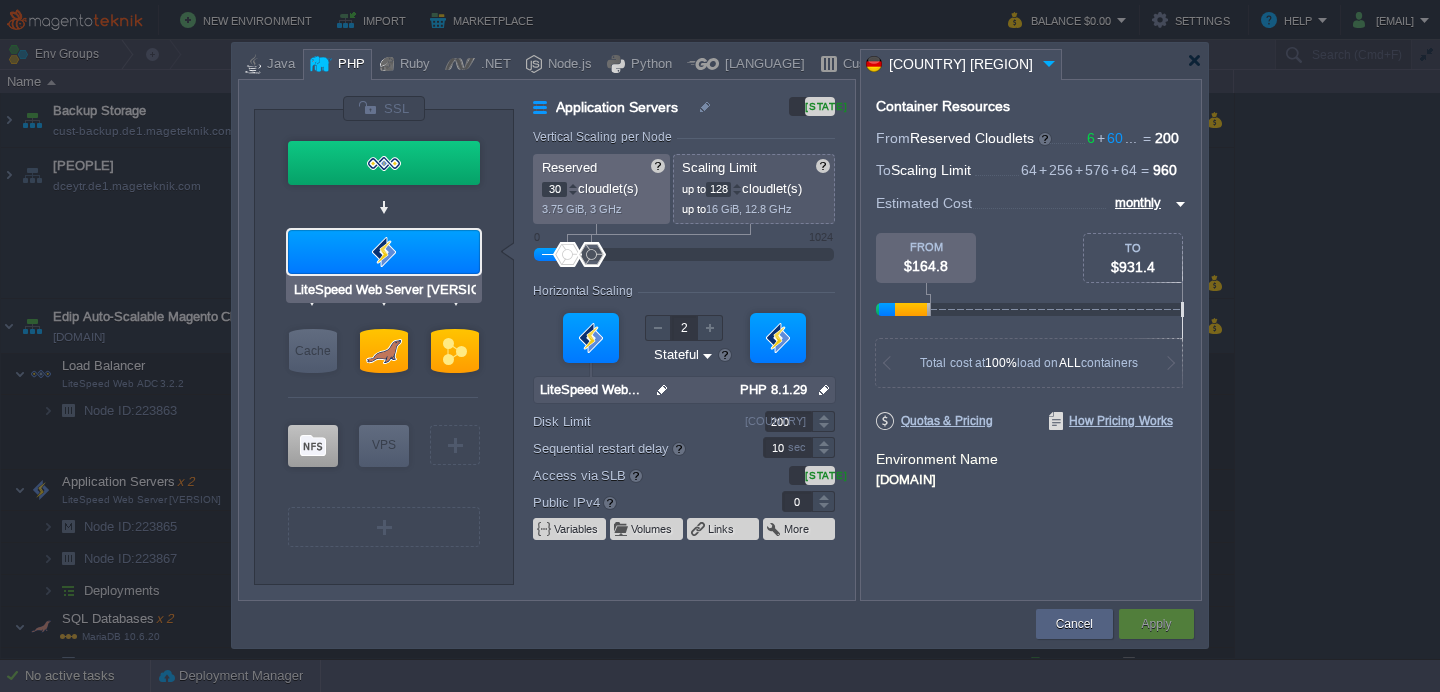 click at bounding box center (384, 252) 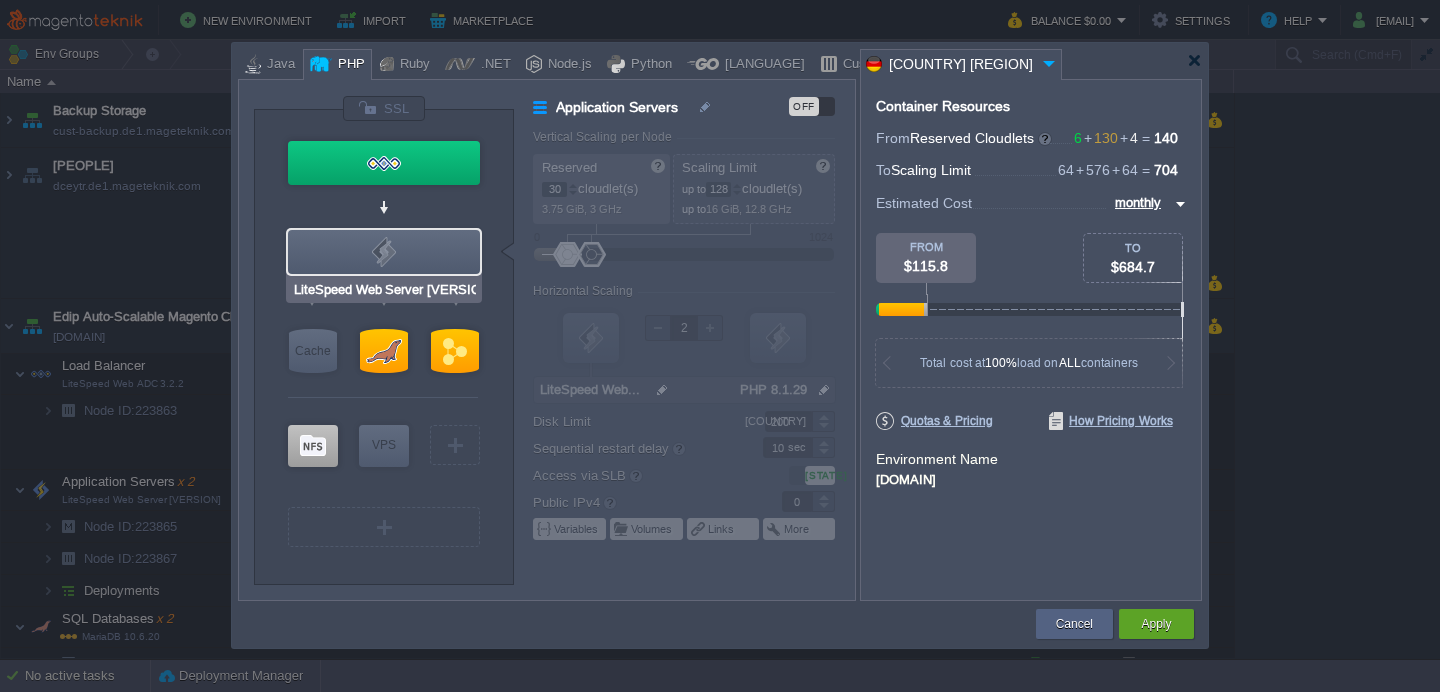 click at bounding box center (384, 252) 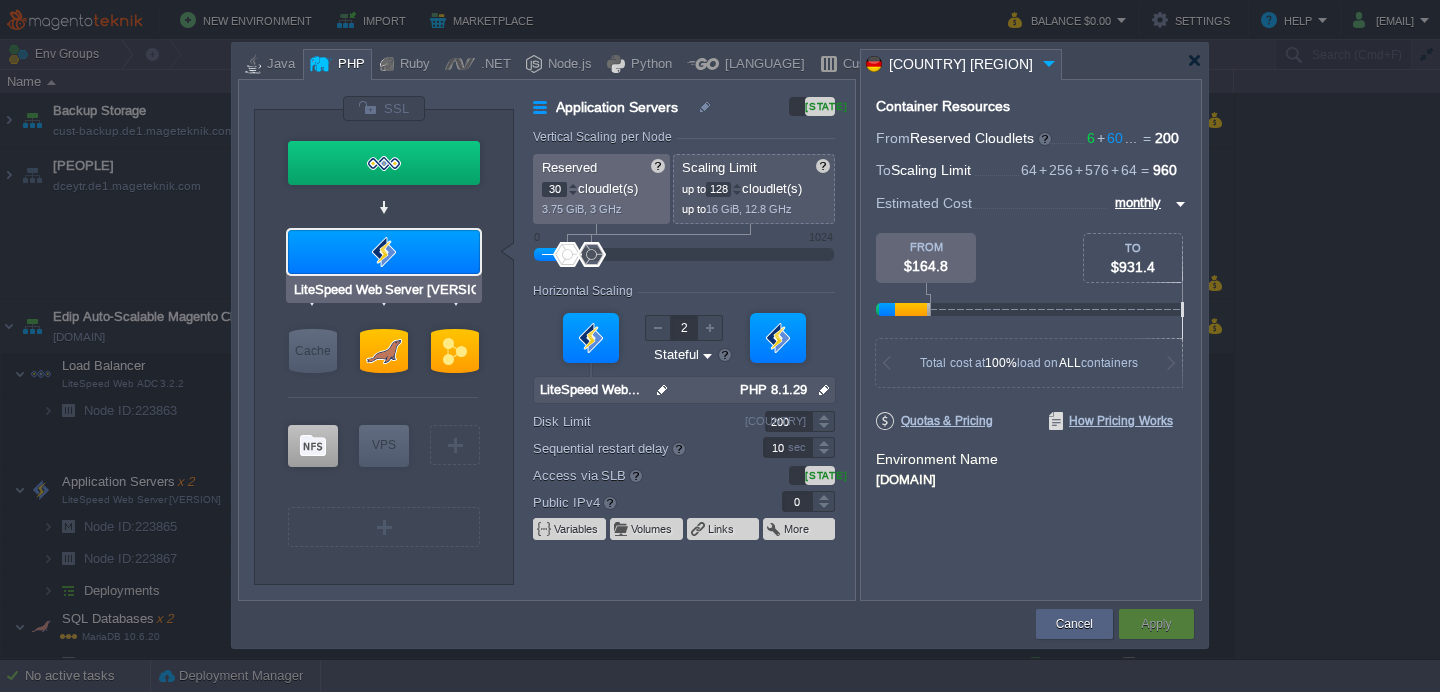 type on "MariaDB 10.6.20" 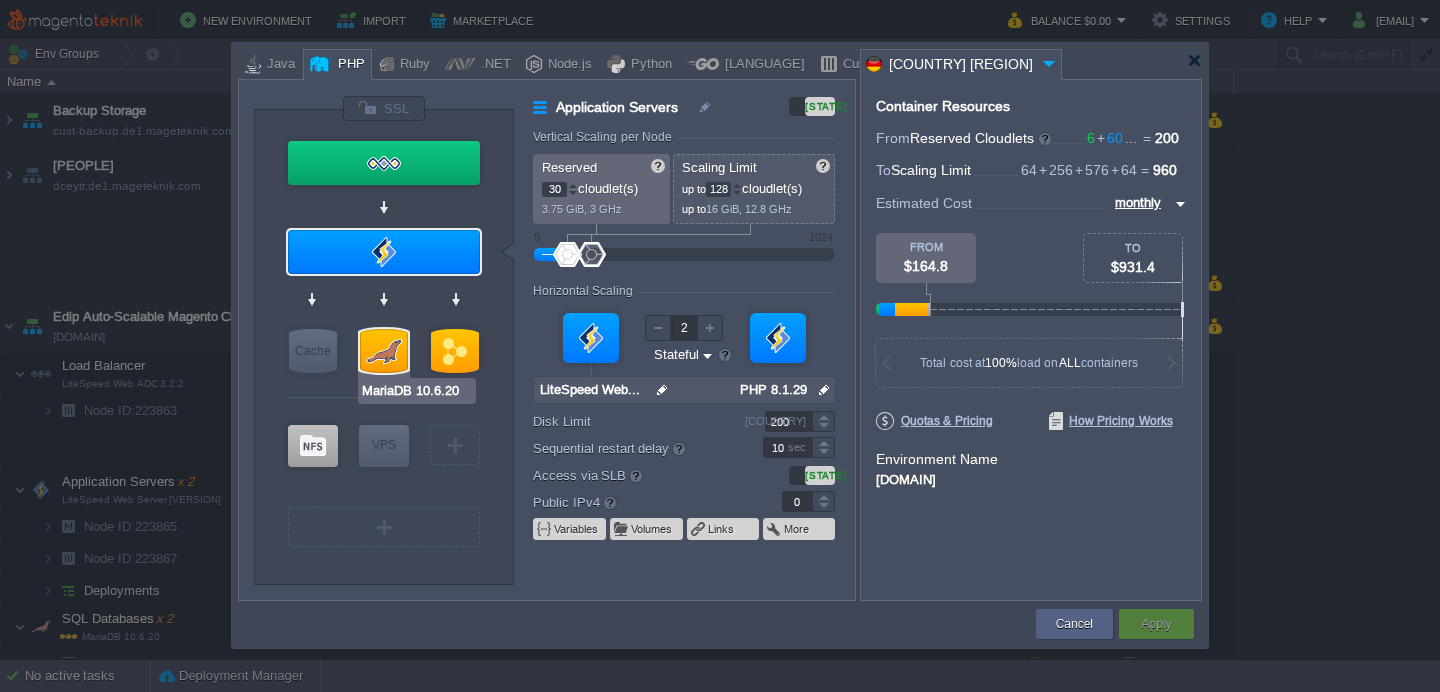 click at bounding box center [384, 351] 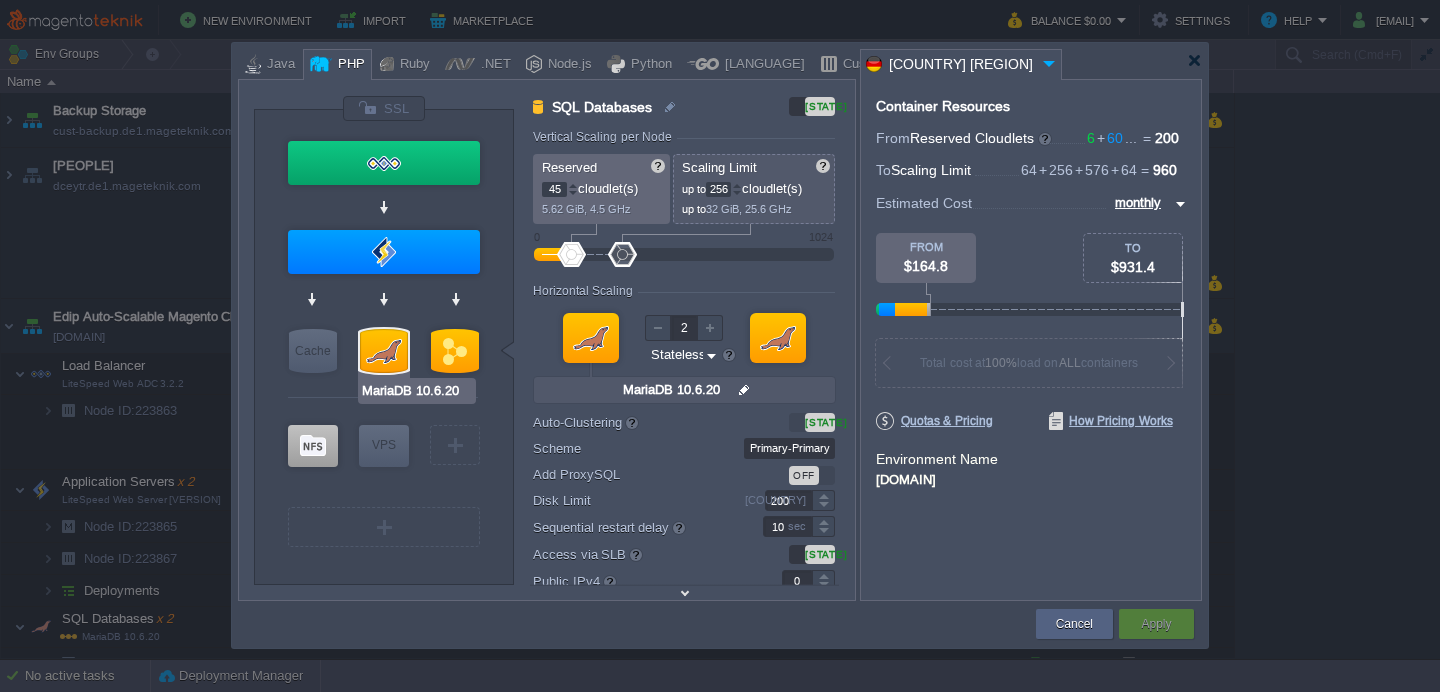 type on "Elasticsearch" 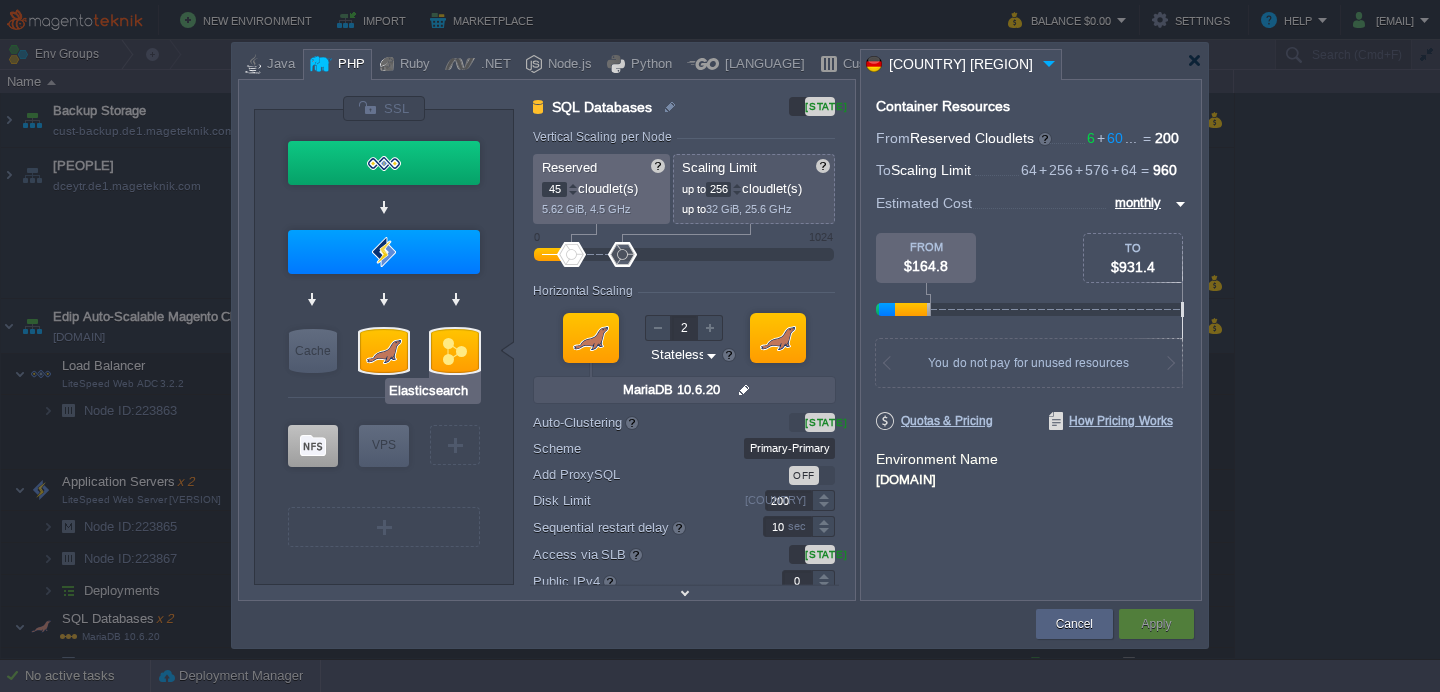 click at bounding box center (455, 351) 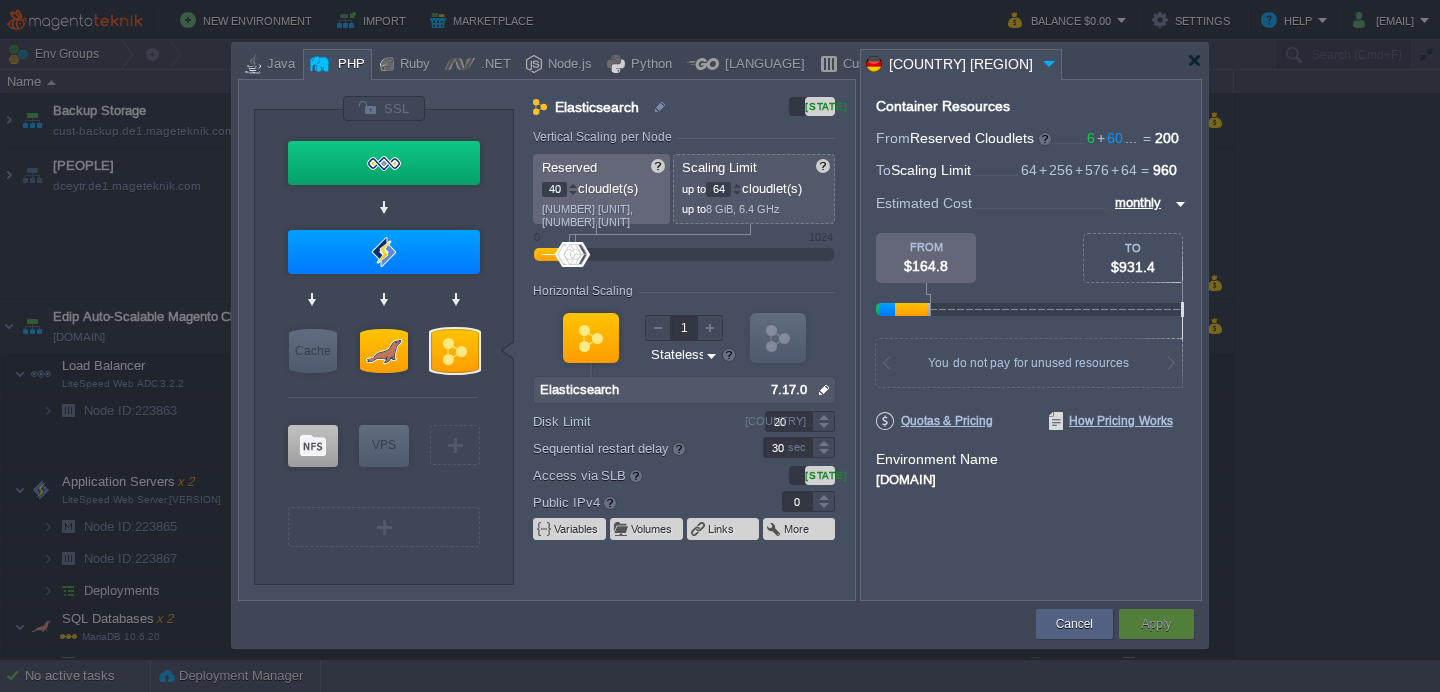 type on "Extra Storage 2.0-10.5" 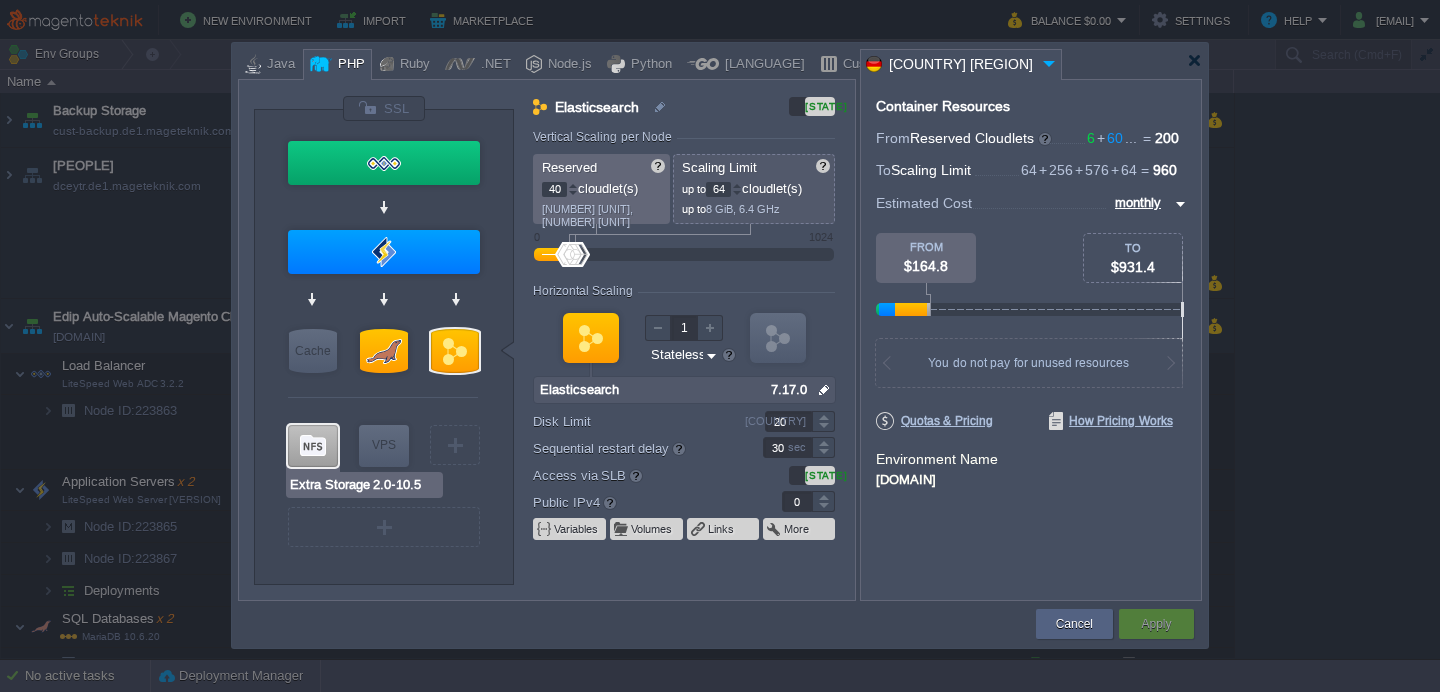 click at bounding box center (313, 446) 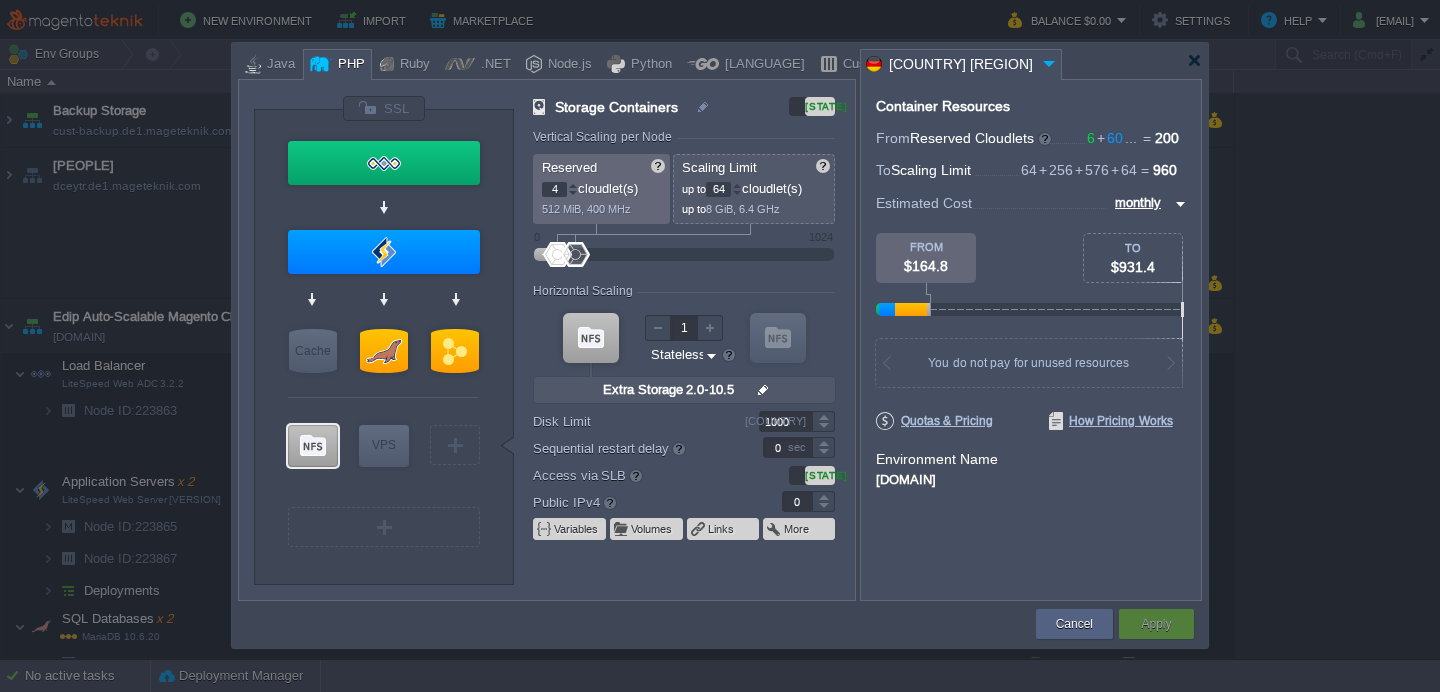click on "4" at bounding box center (554, 189) 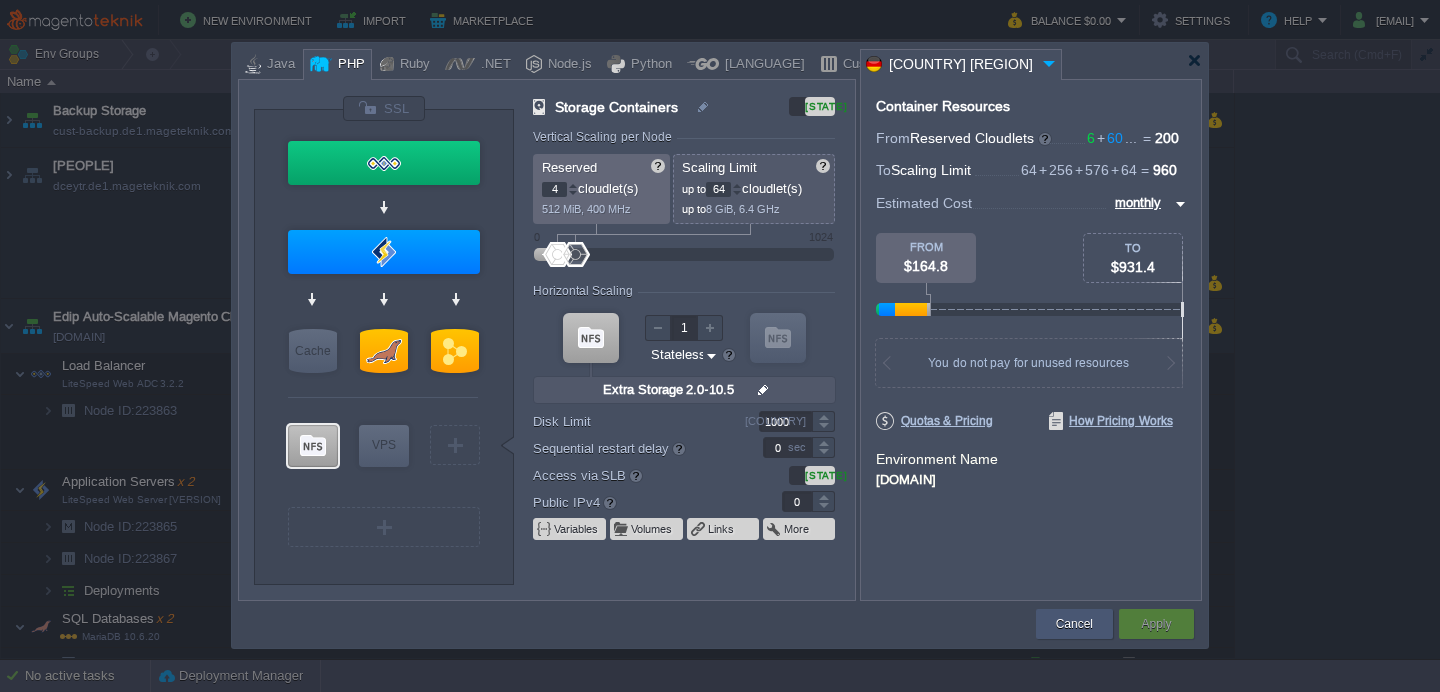 click on "Cancel" at bounding box center [1074, 624] 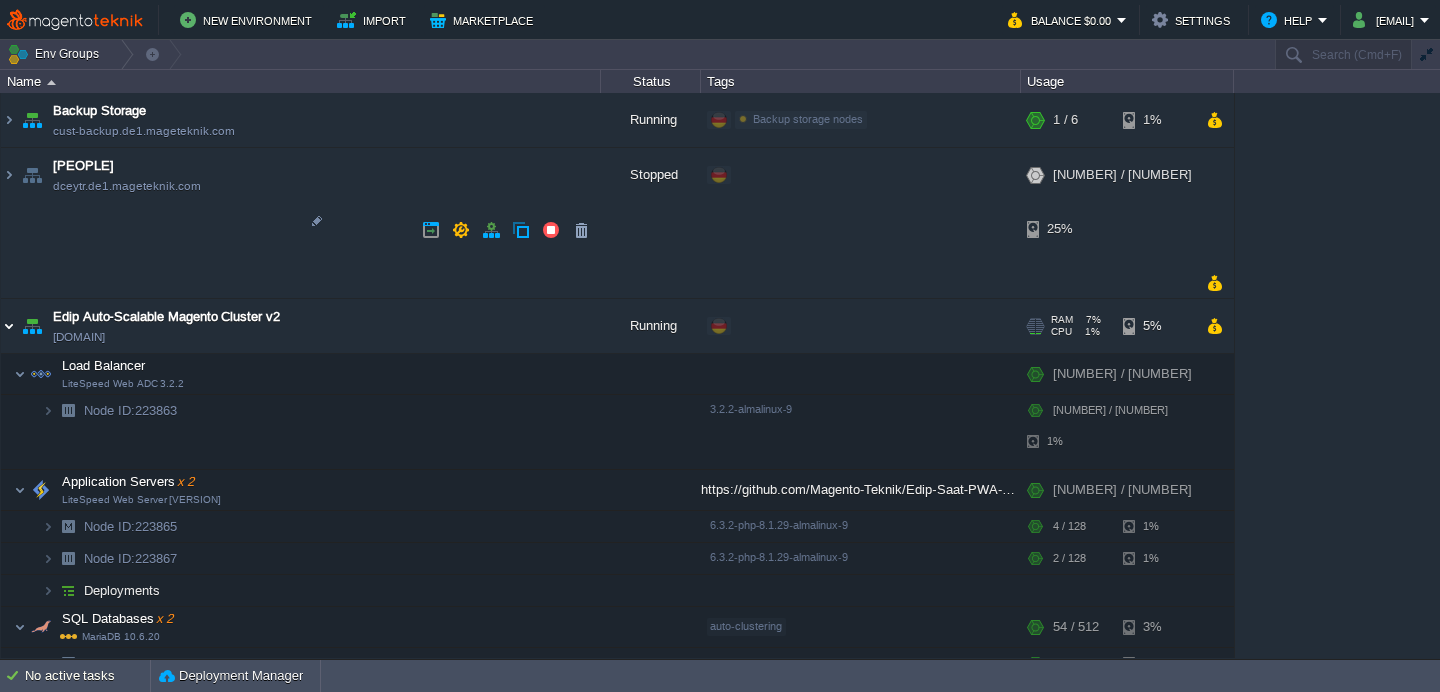 click at bounding box center [9, 326] 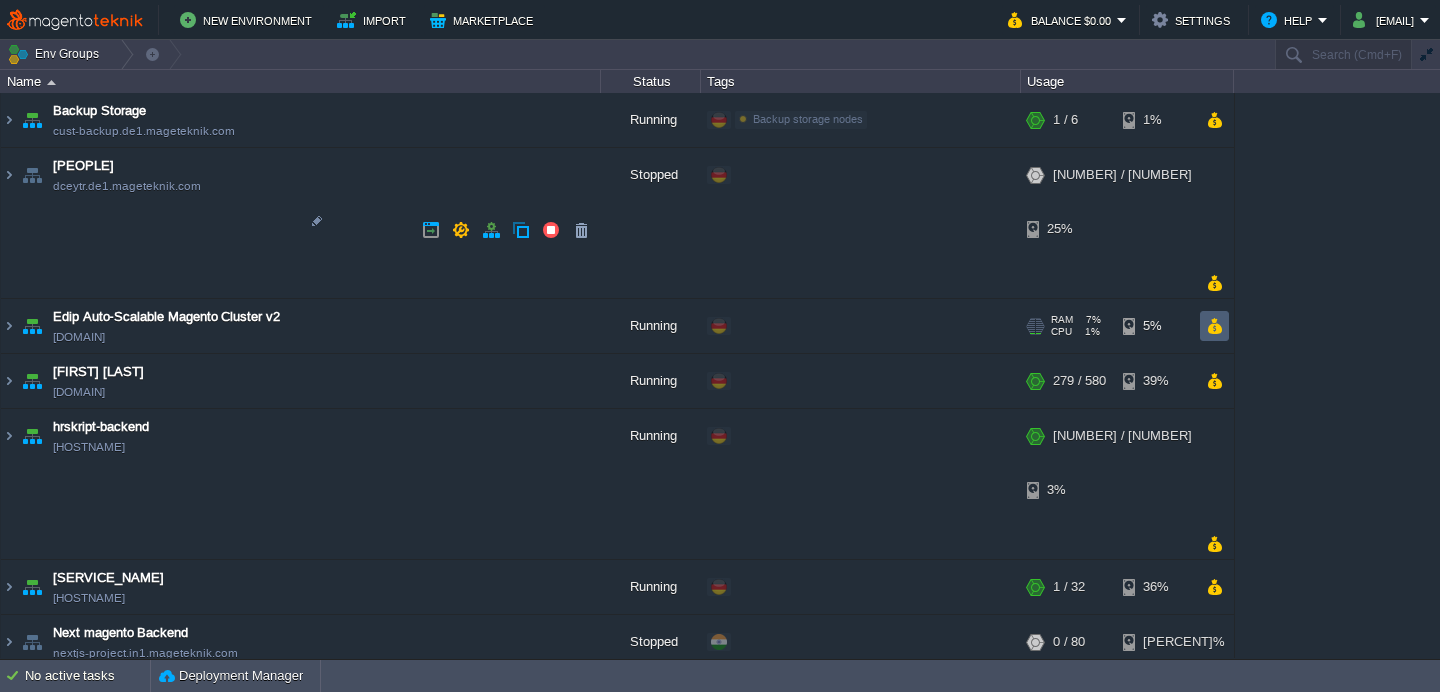 click at bounding box center (1214, 326) 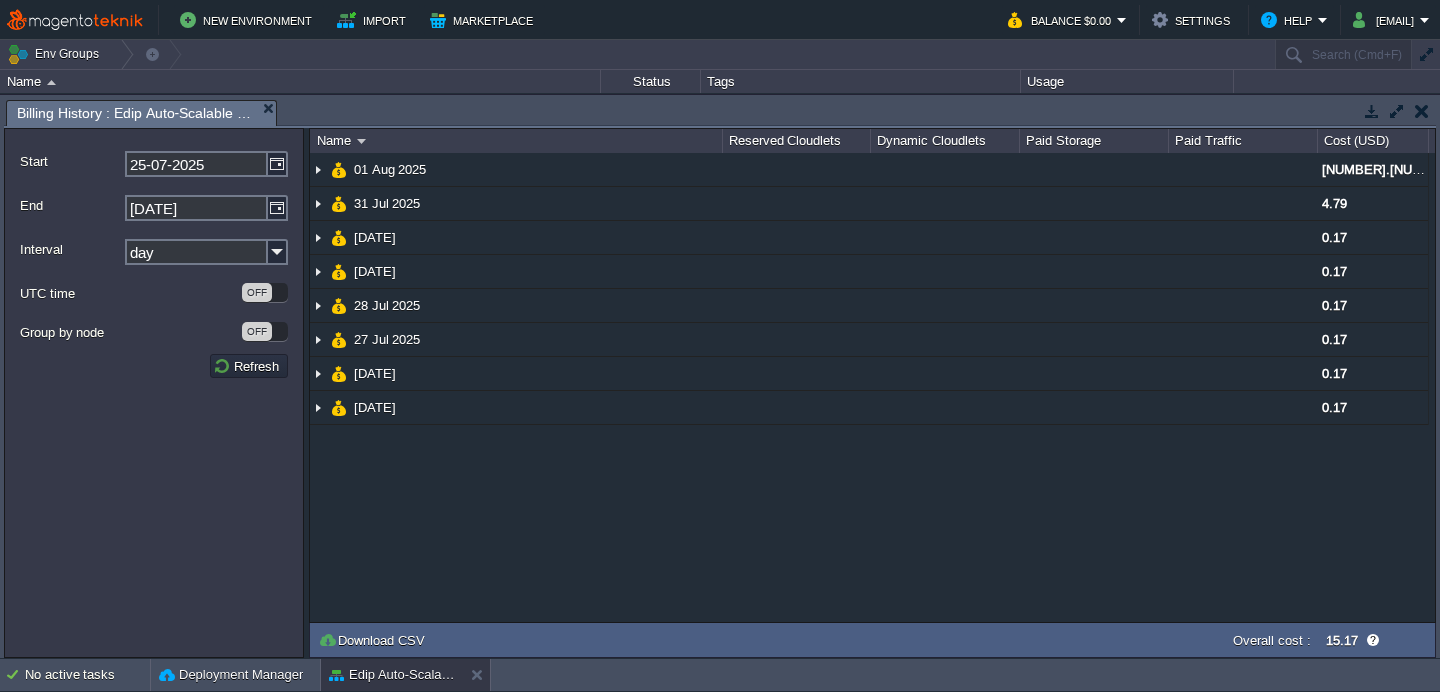 click at bounding box center (1422, 111) 